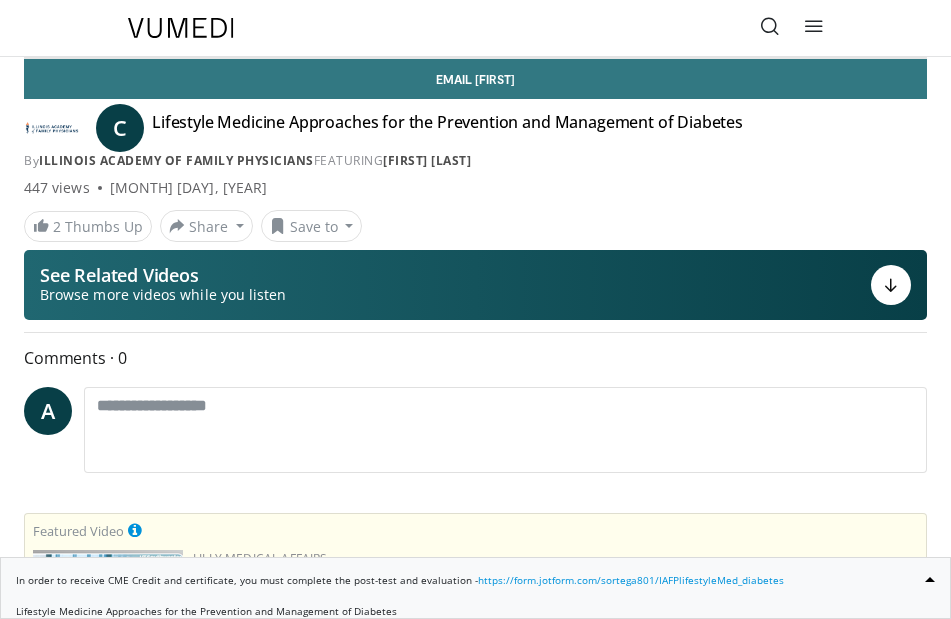 scroll, scrollTop: 0, scrollLeft: 0, axis: both 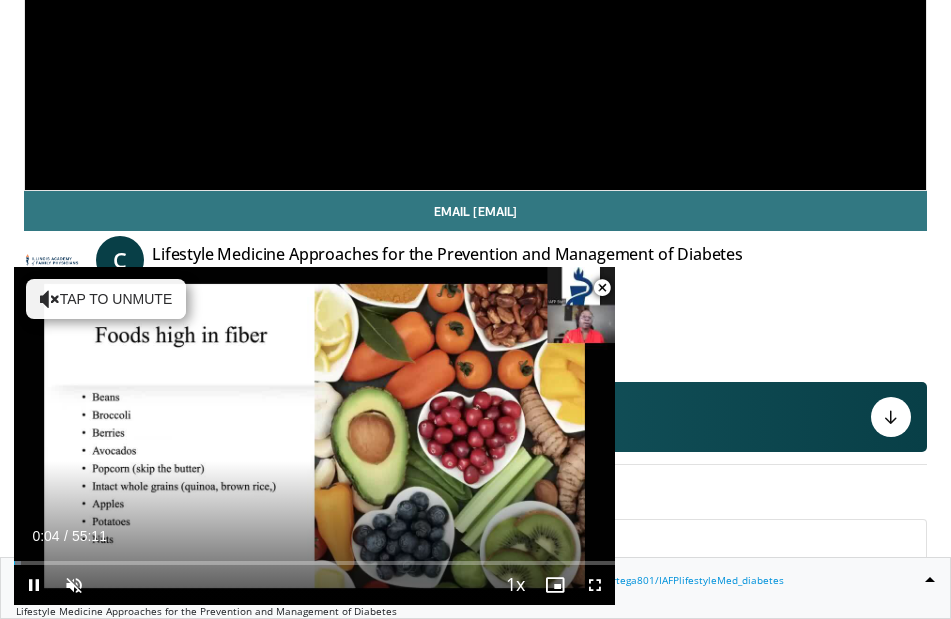 click at bounding box center [602, 288] 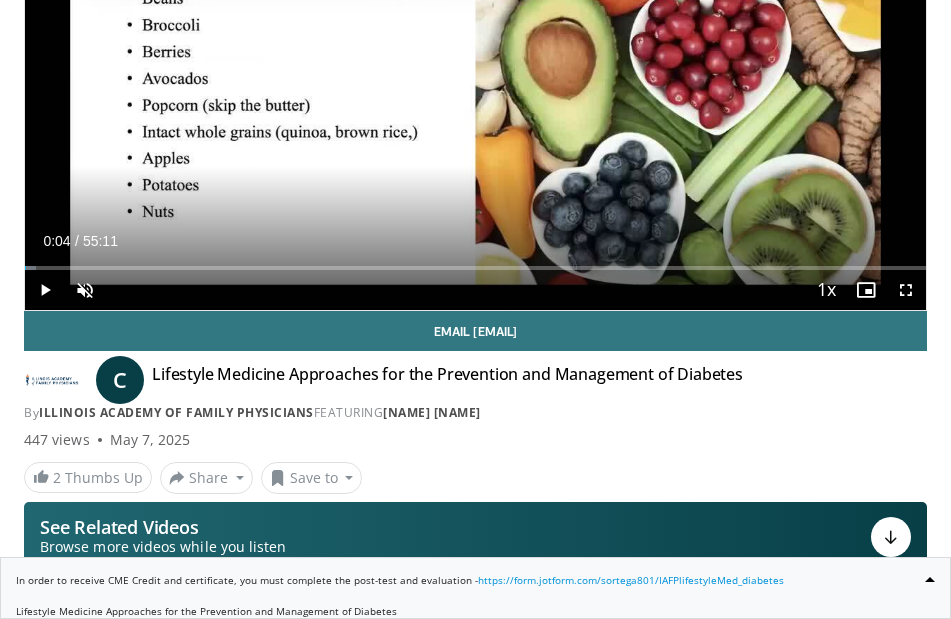 scroll, scrollTop: 259, scrollLeft: 0, axis: vertical 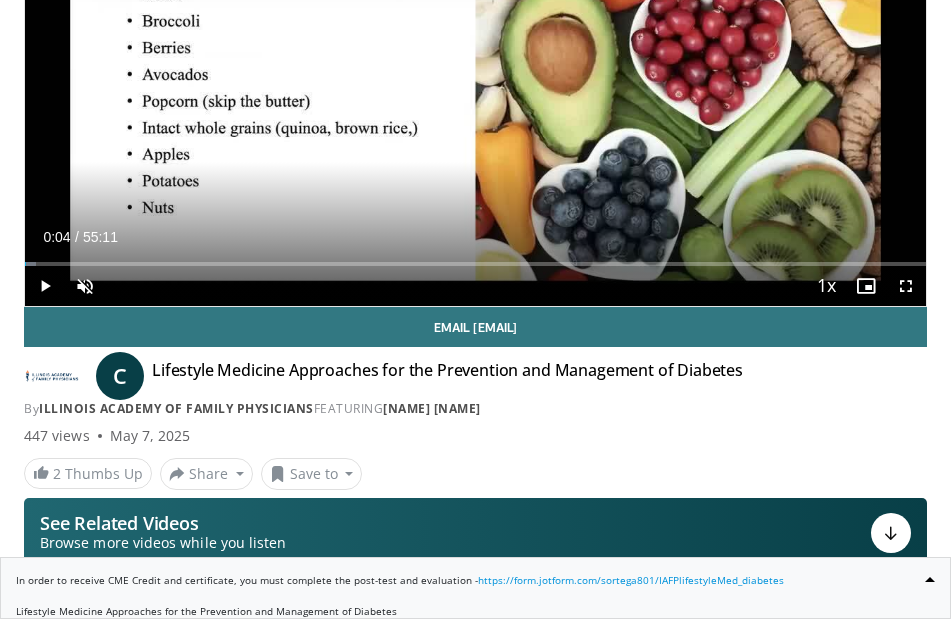 click on "Current Time  0:04 / Duration  55:11" at bounding box center [475, 237] 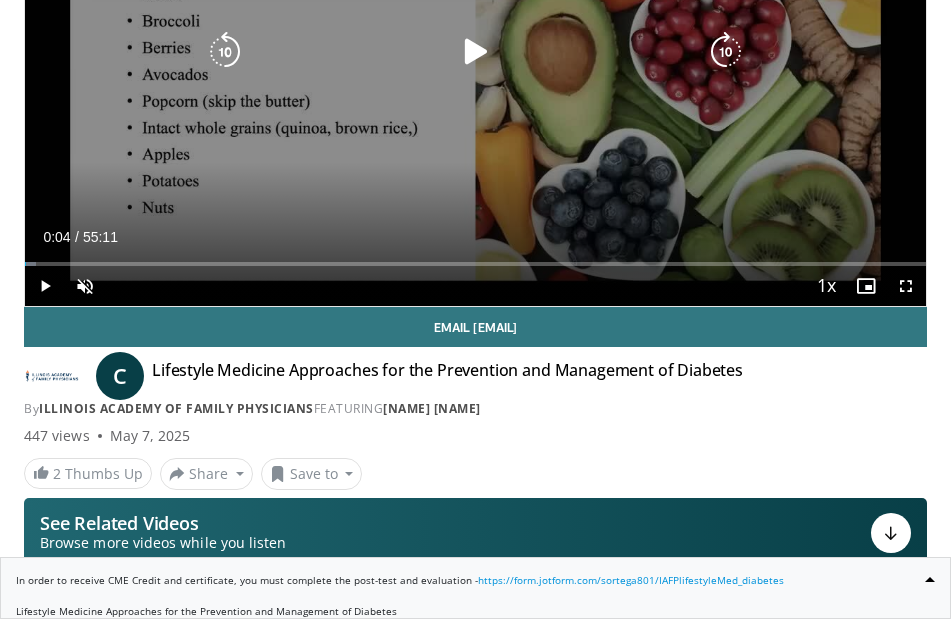 scroll, scrollTop: 0, scrollLeft: 0, axis: both 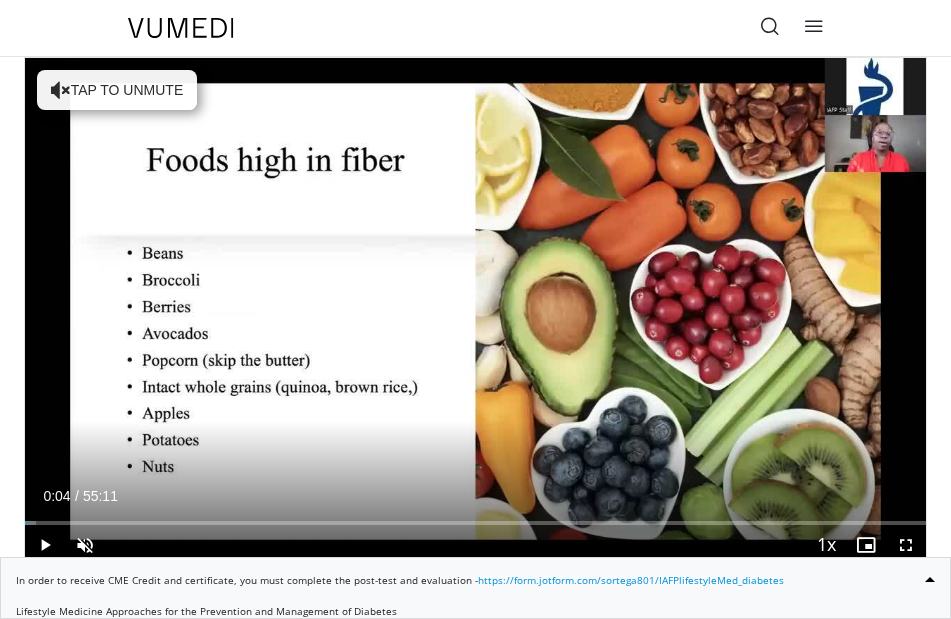 click at bounding box center [814, 26] 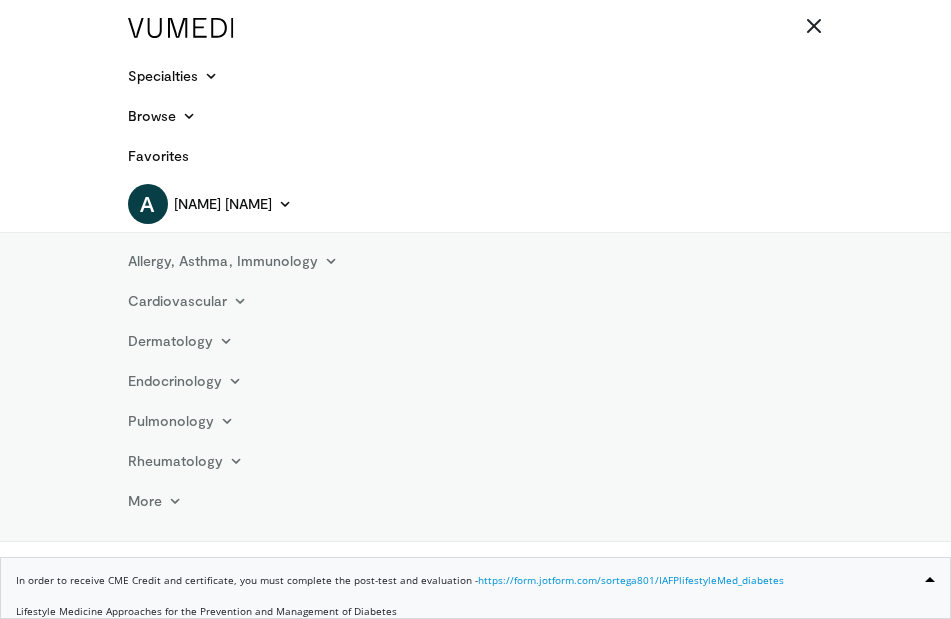 click at bounding box center (814, 26) 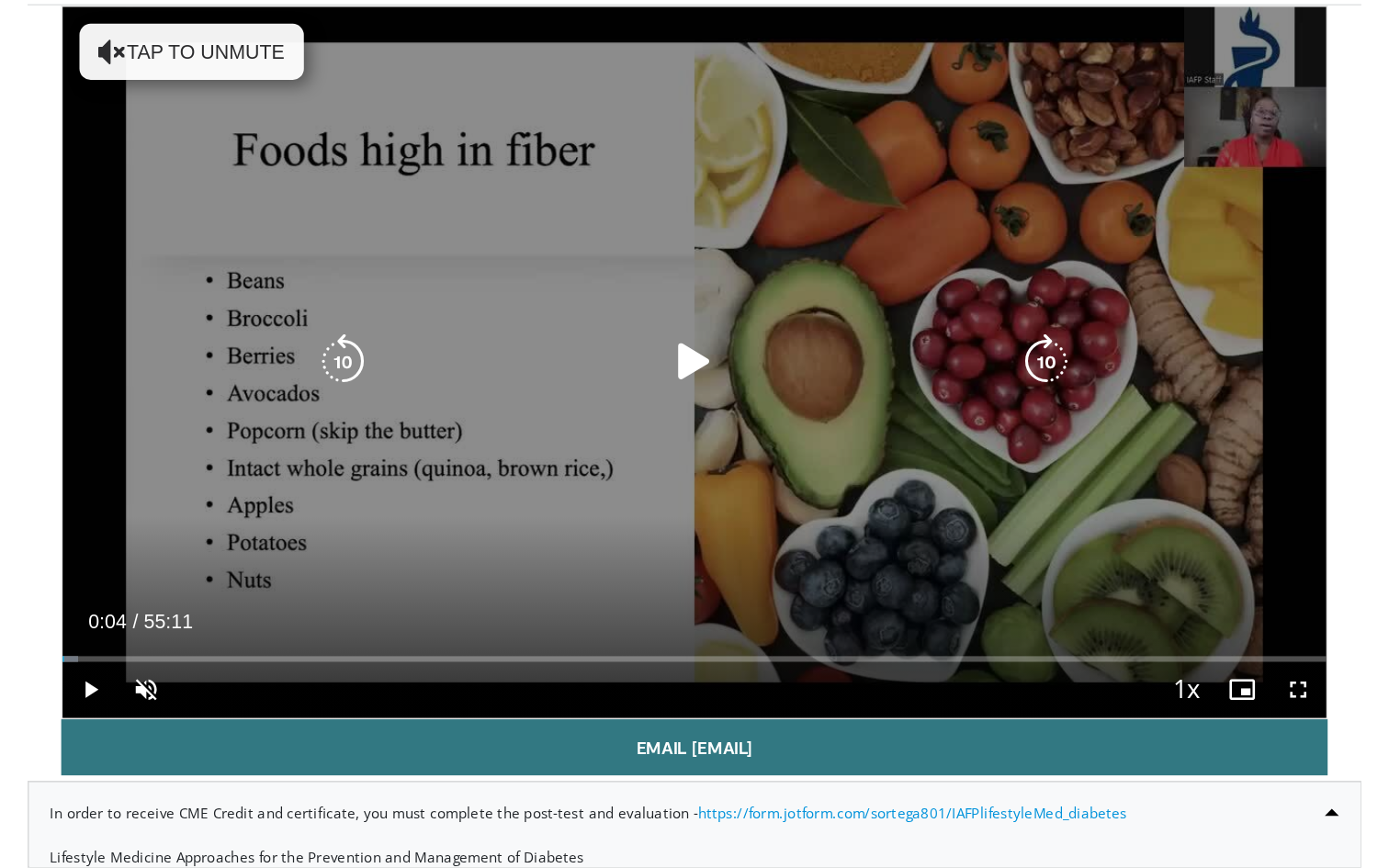scroll, scrollTop: 50, scrollLeft: 0, axis: vertical 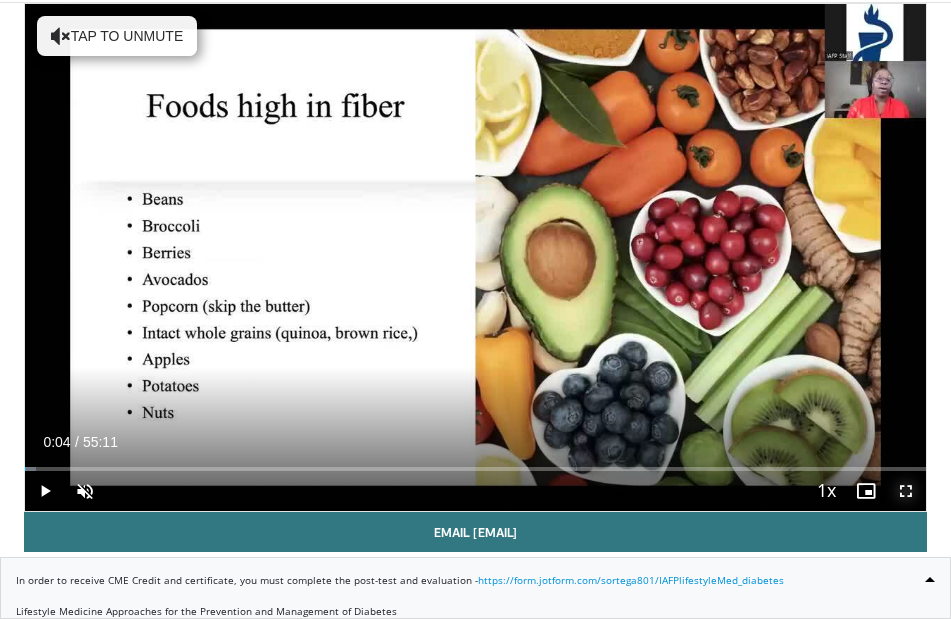 click at bounding box center (906, 491) 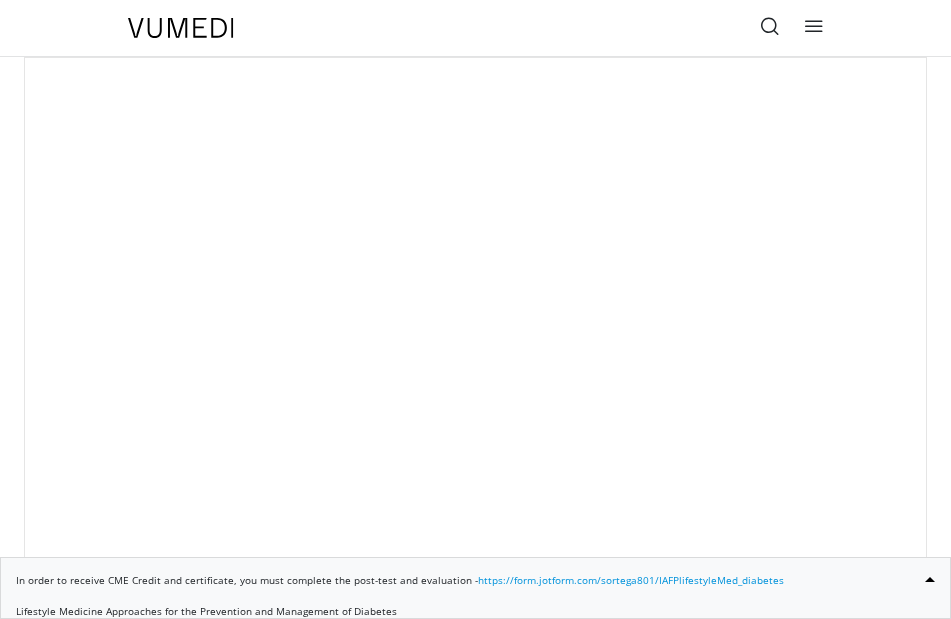 scroll, scrollTop: 0, scrollLeft: 0, axis: both 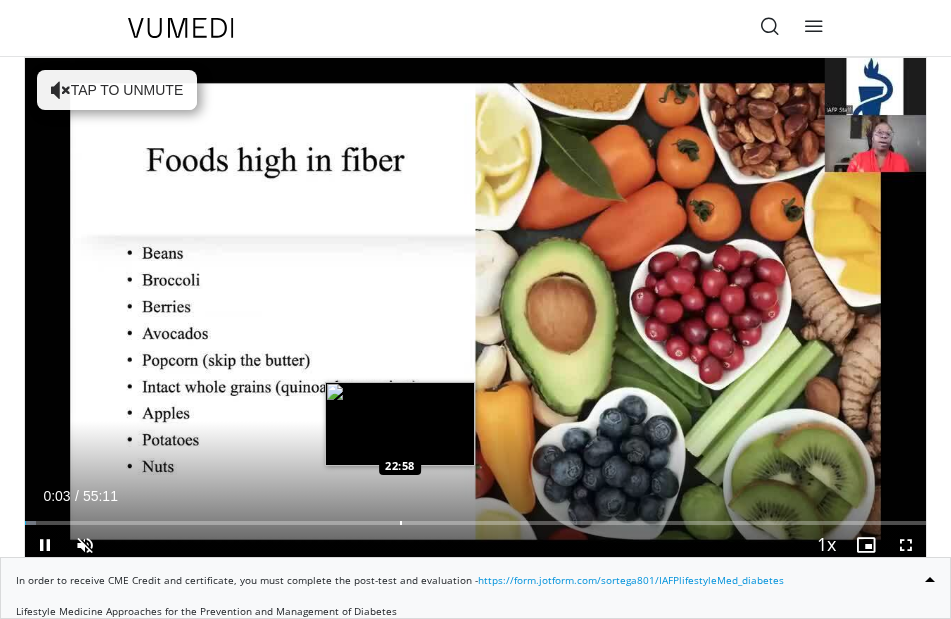 click at bounding box center [401, 523] 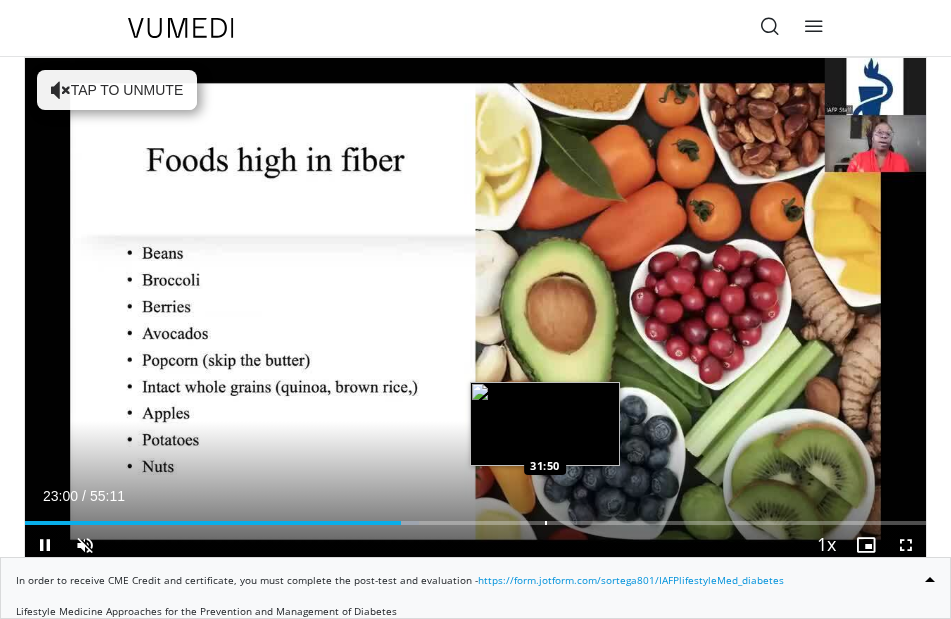 click at bounding box center [546, 523] 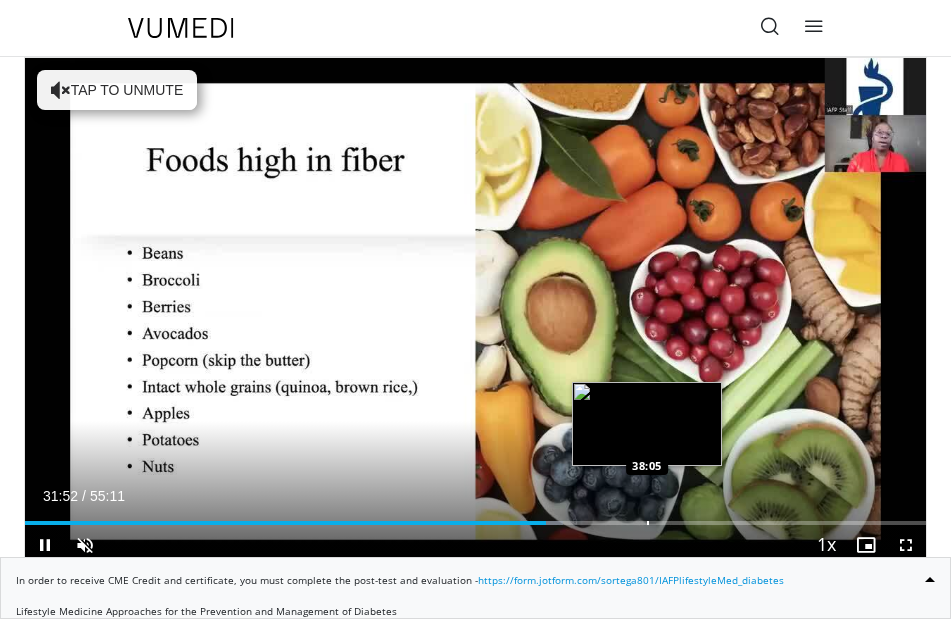 click at bounding box center (648, 523) 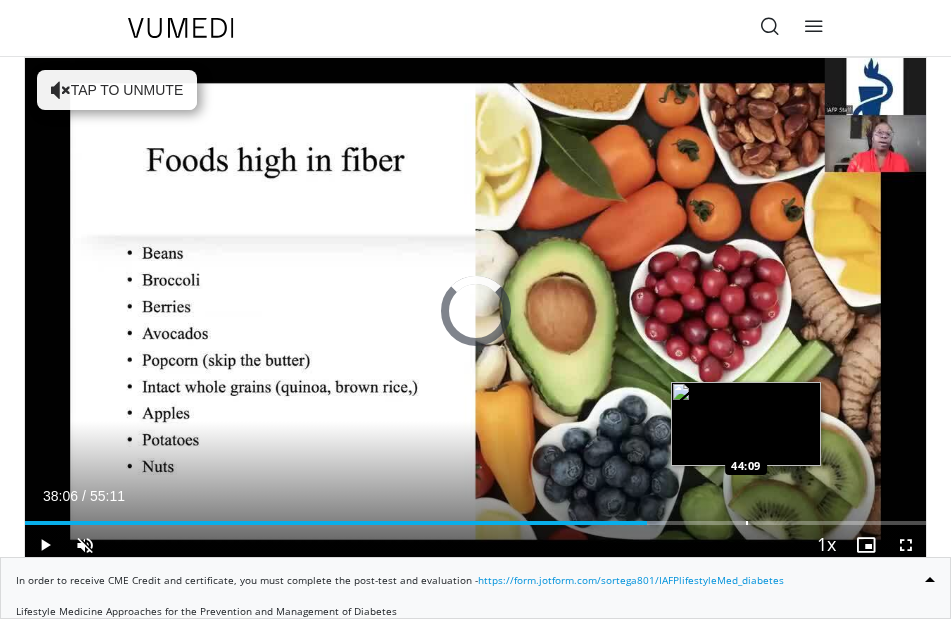 click on "Loaded :  70.98% 38:06 44:09" at bounding box center [475, 515] 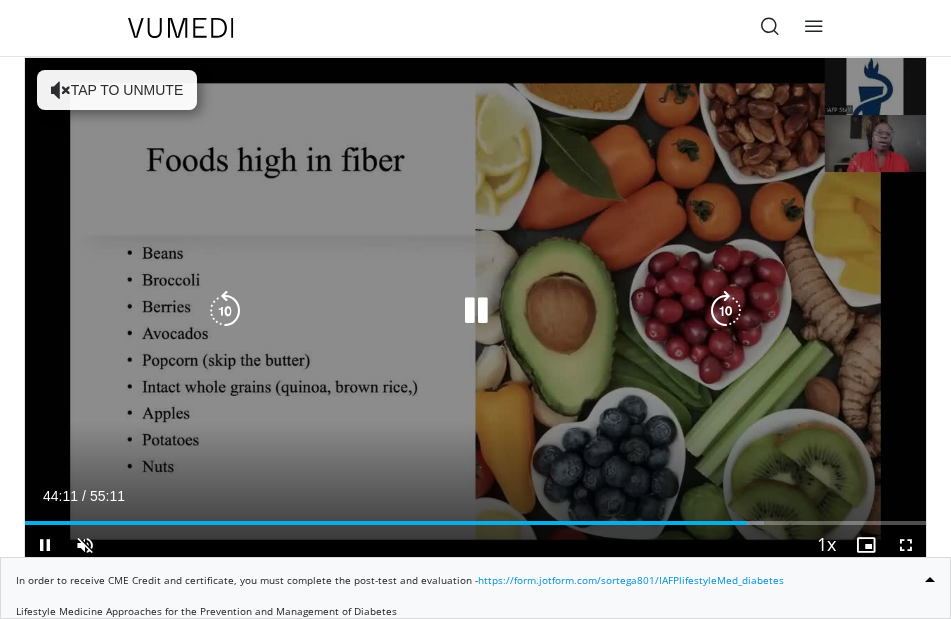 click on "10 seconds
Tap to unmute" at bounding box center [475, 311] 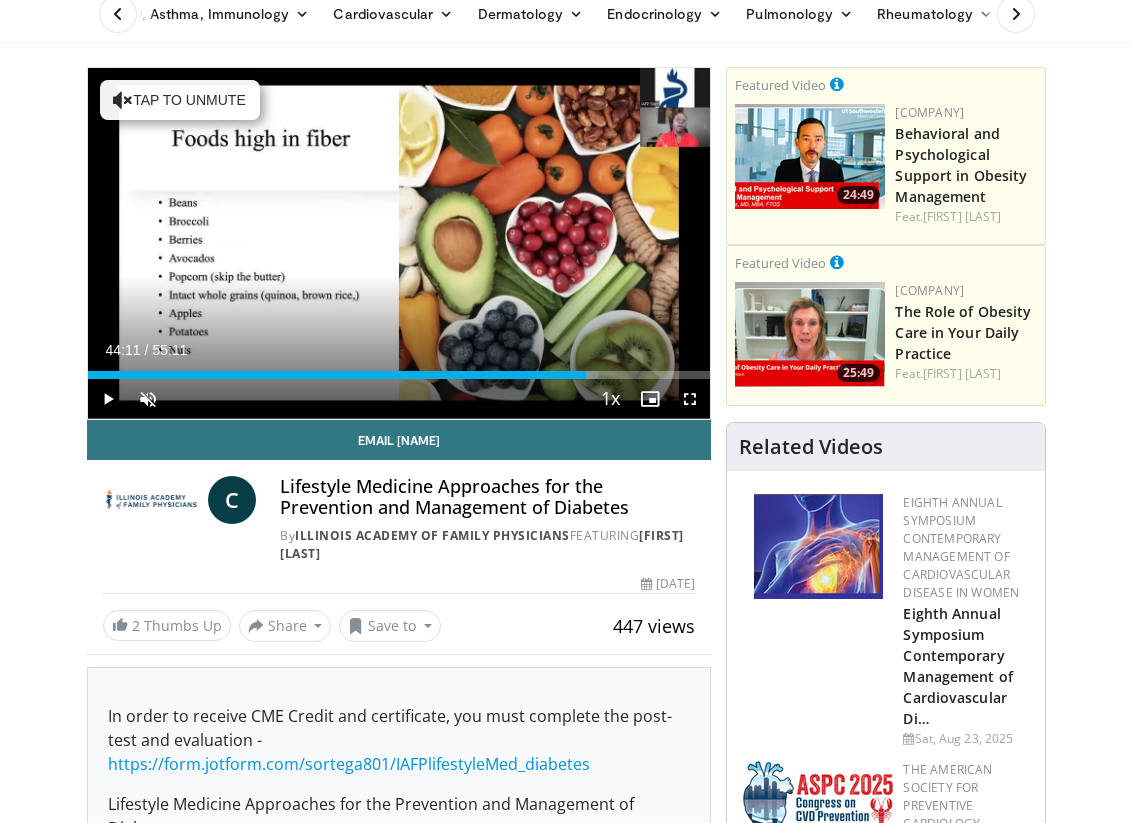 scroll, scrollTop: 0, scrollLeft: 0, axis: both 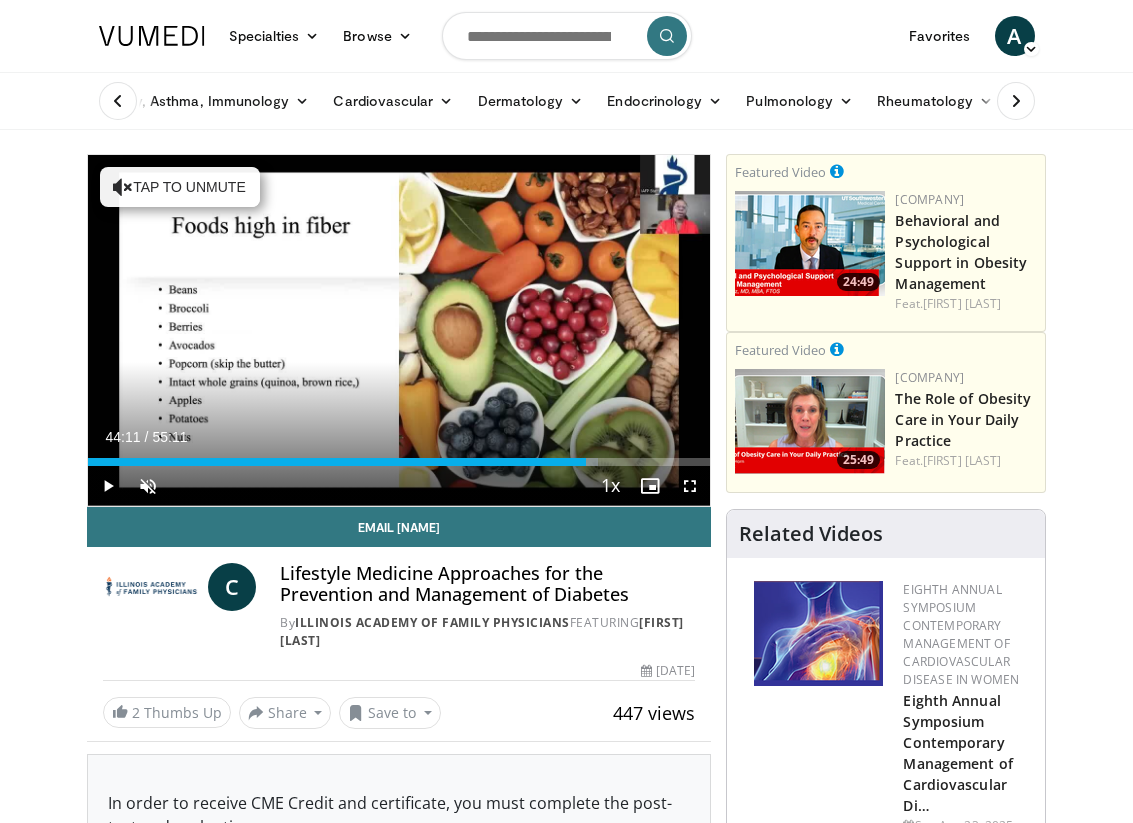 click at bounding box center [1016, 101] 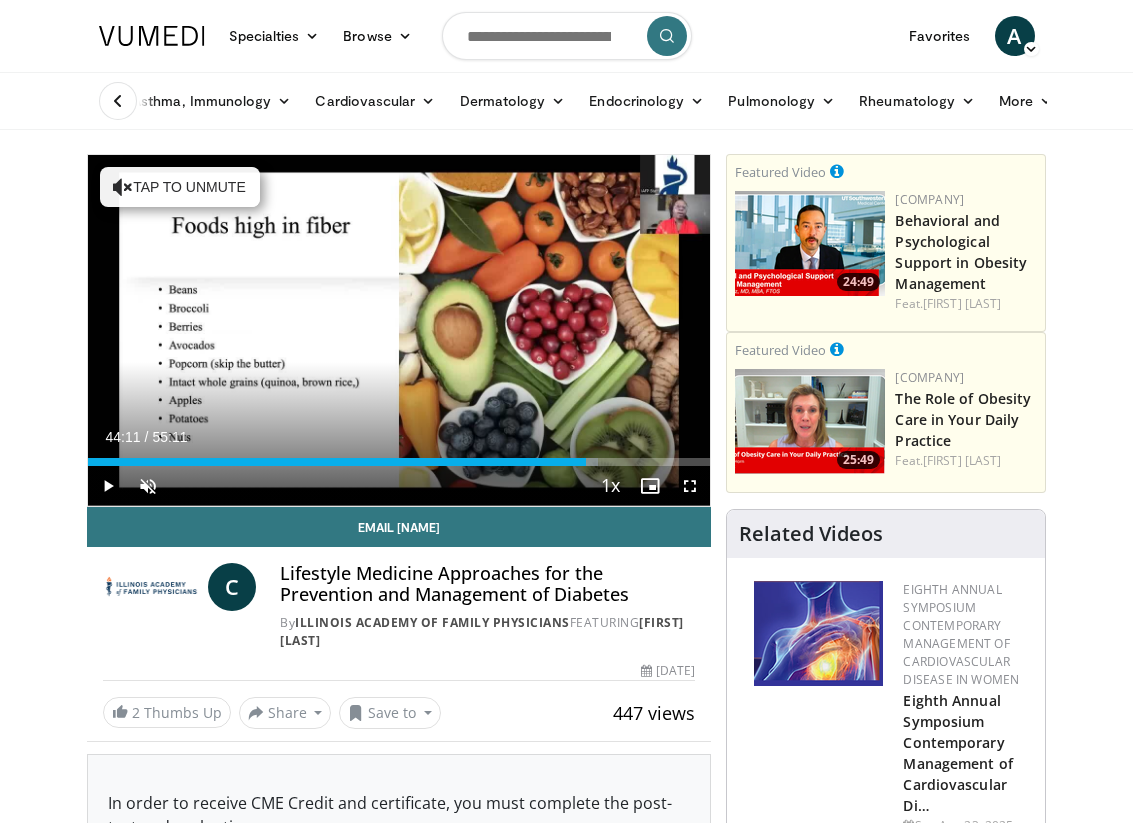 click on "More" at bounding box center (1026, 101) 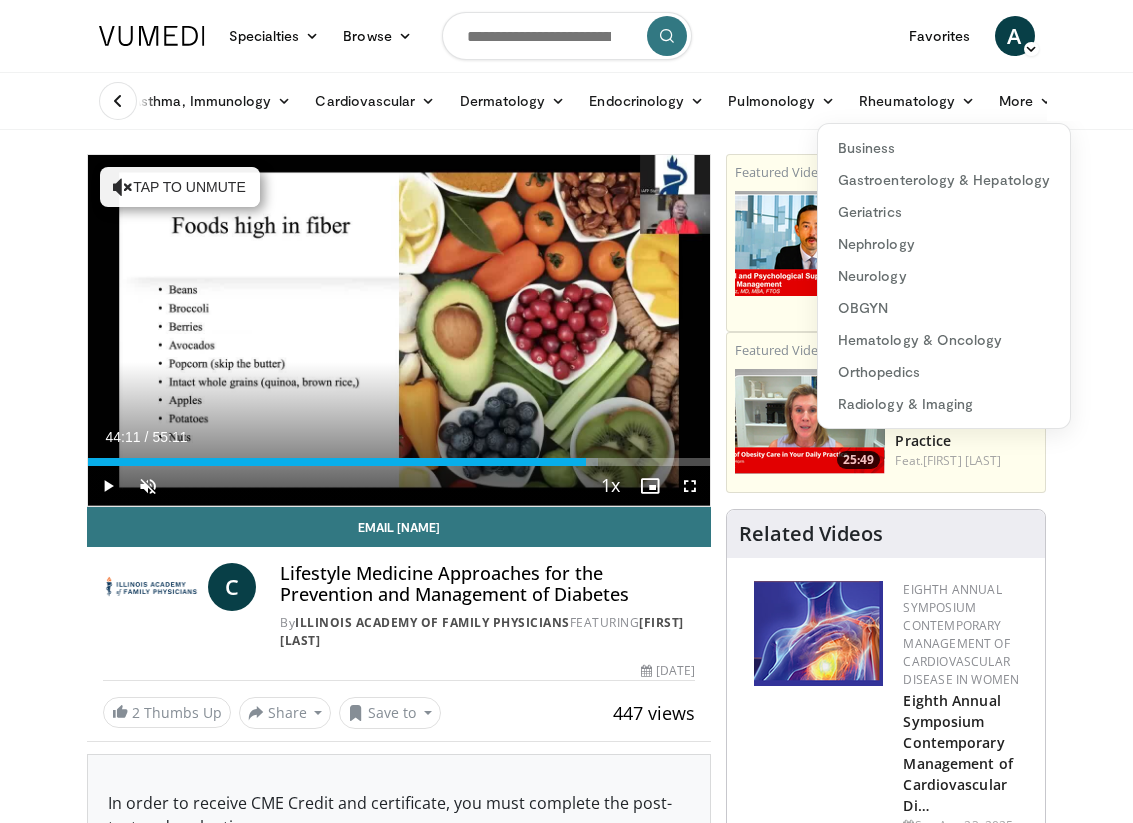 click on "Specialties
Adult & Family Medicine
Allergy, Asthma, Immunology
Anesthesiology
Cardiology
Dental
Dermatology
Endocrinology
Gastroenterology & Hepatology
General Surgery
Hematology & Oncology
Infectious Disease
Nephrology
Neurology
Neurosurgery
Obstetrics & Gynecology
Ophthalmology
Oral Maxillofacial
Orthopaedics
Otolaryngology
Pediatrics
Plastic Surgery
Podiatry
Psychiatry
Pulmonology
Radiation Oncology
Radiology
Rheumatology
Urology" at bounding box center (566, 2105) 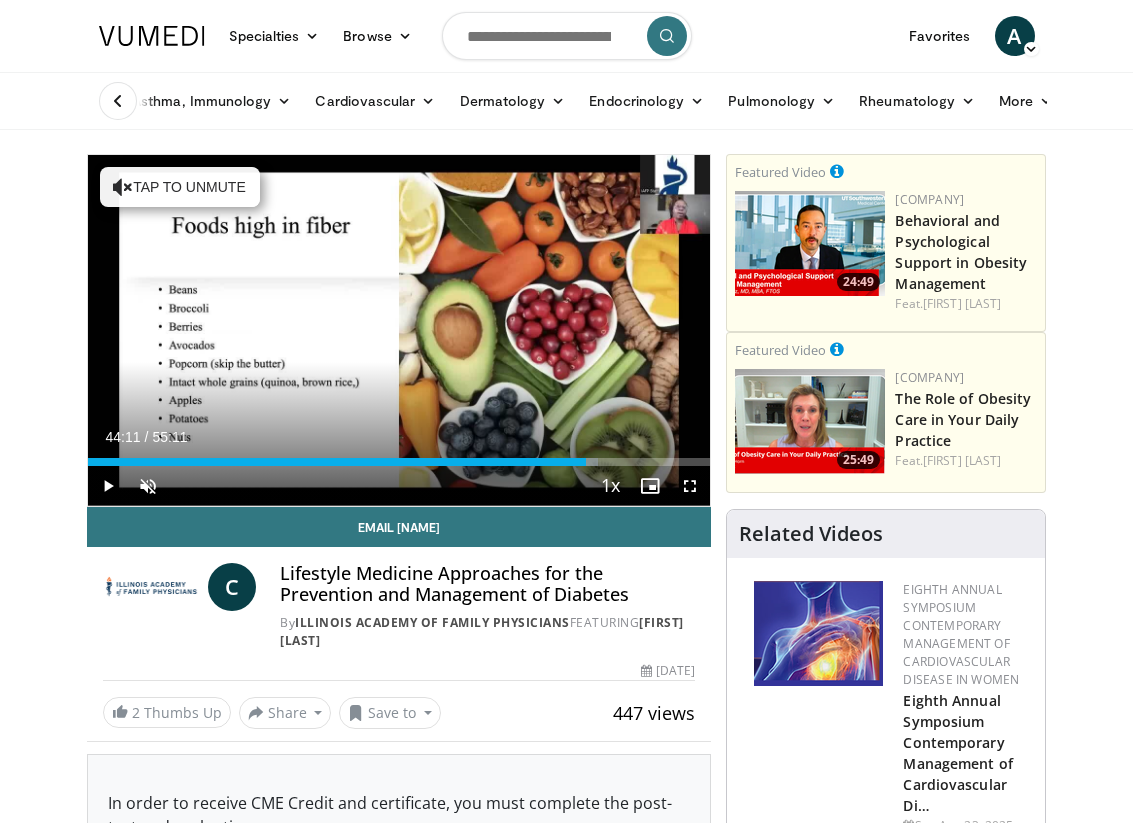 click on "Allergy, Asthma, Immunology
Allergies
Asthma
Dermatitis
Immunology
Rhinosinusitis
Cardiovascular
Atrial Fibrillation
Cholesterol & Lipid
Diabetes & CV Disease
Heart Failure Pharmacology
Hypertension
Lifestyle
PAH
Valve Disease
Vascular Medicine
PE" at bounding box center [566, 101] 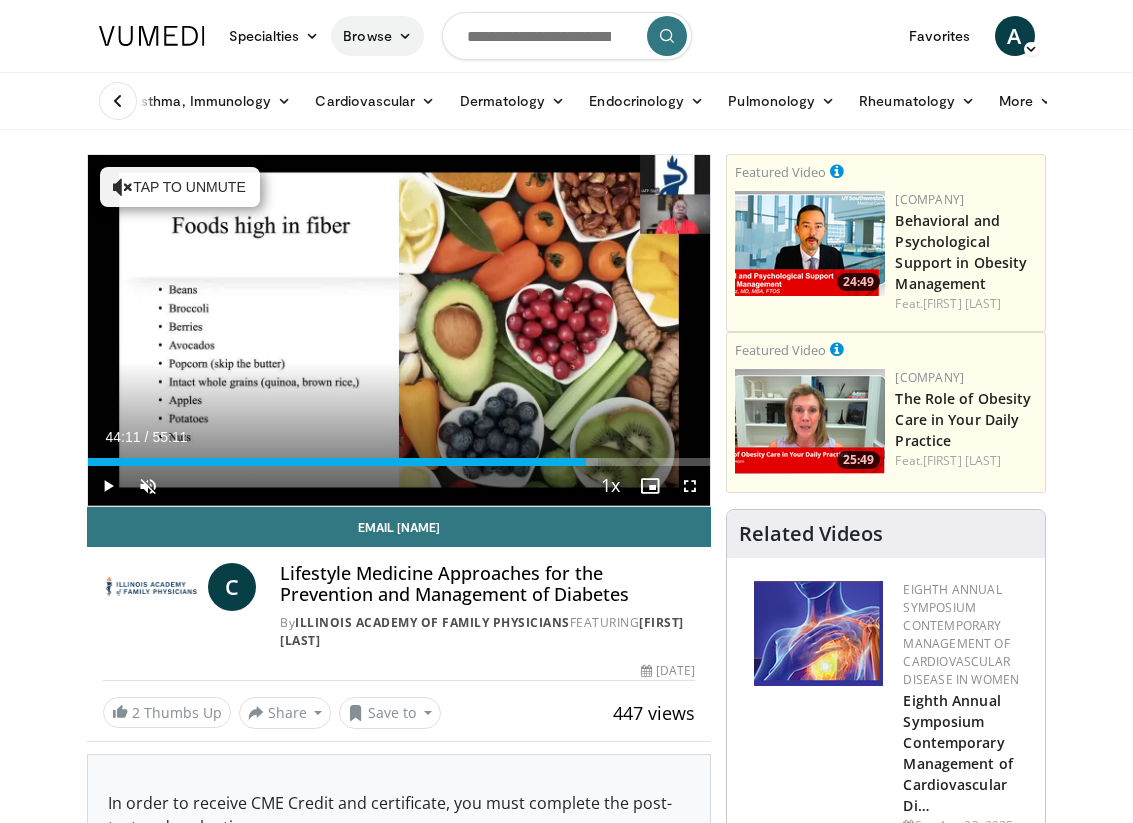 click on "Browse" at bounding box center (377, 36) 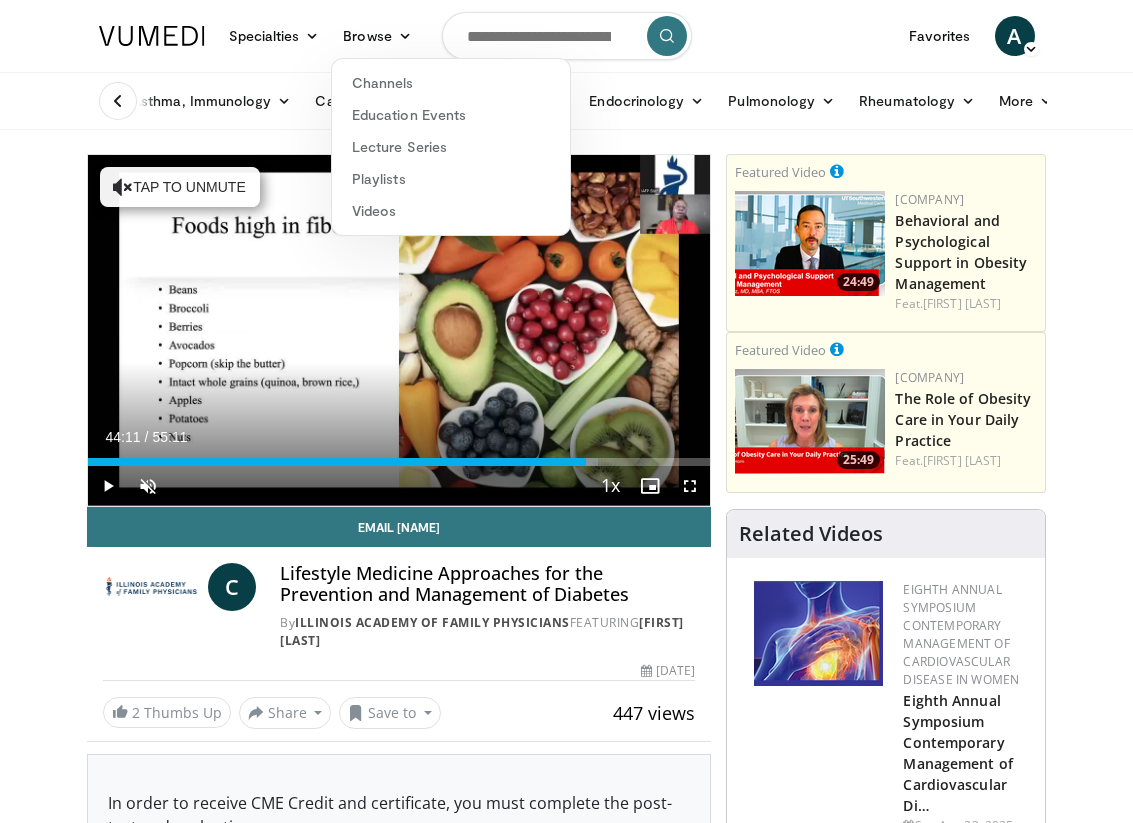 click on "Specialties
Adult & Family Medicine
Allergy, Asthma, Immunology
Anesthesiology
Cardiology
Dental
Dermatology
Endocrinology
Gastroenterology & Hepatology
General Surgery
Hematology & Oncology
Infectious Disease
Nephrology
Neurology
Neurosurgery
Obstetrics & Gynecology
Ophthalmology
Oral Maxillofacial
Orthopaedics
Otolaryngology
Pediatrics
Plastic Surgery
Podiatry
Psychiatry
Pulmonology
Radiation Oncology
Radiology
Rheumatology
Urology
Browse
A" at bounding box center [567, 36] 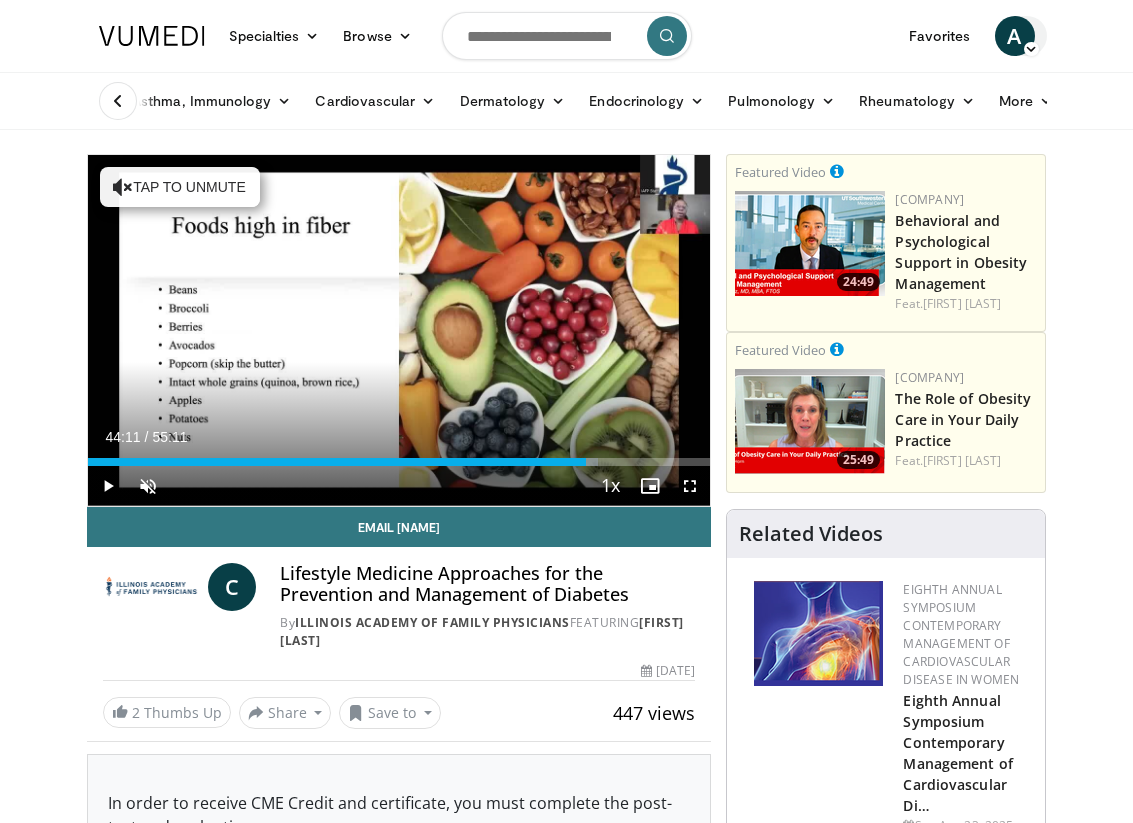 click on "A" at bounding box center [1015, 36] 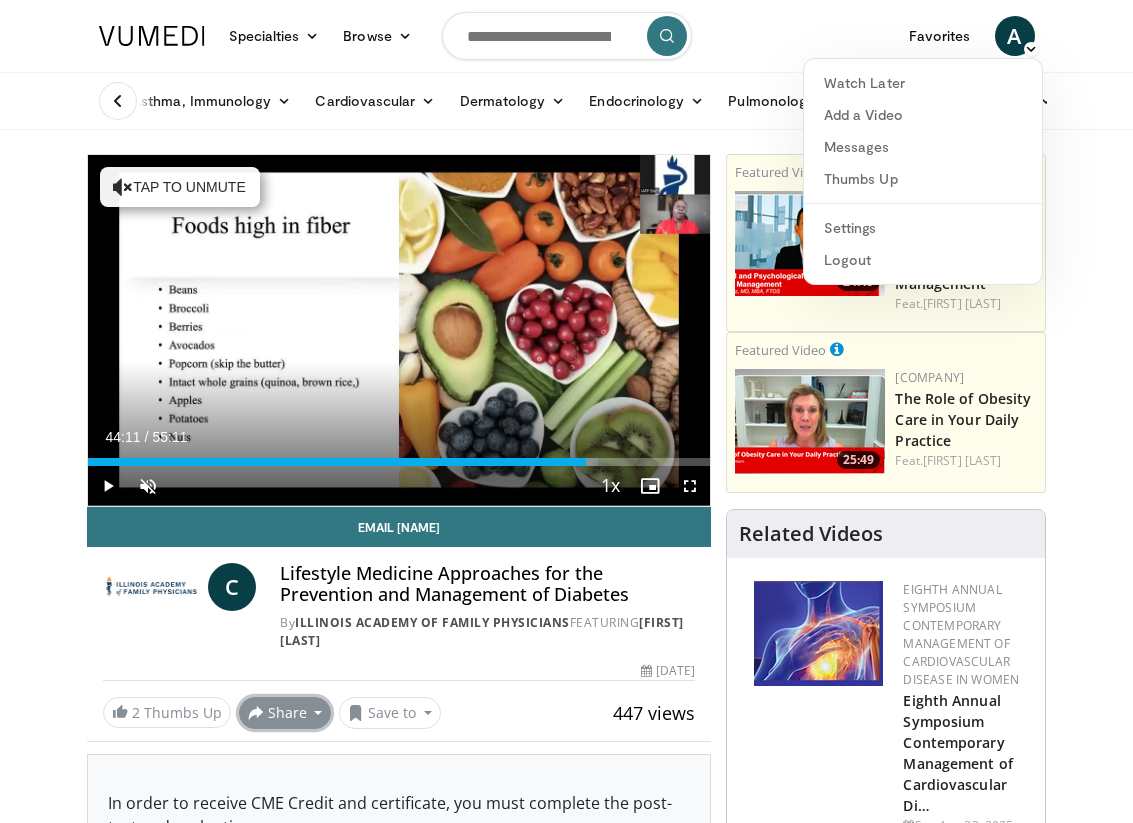 click on "Share" at bounding box center (285, 713) 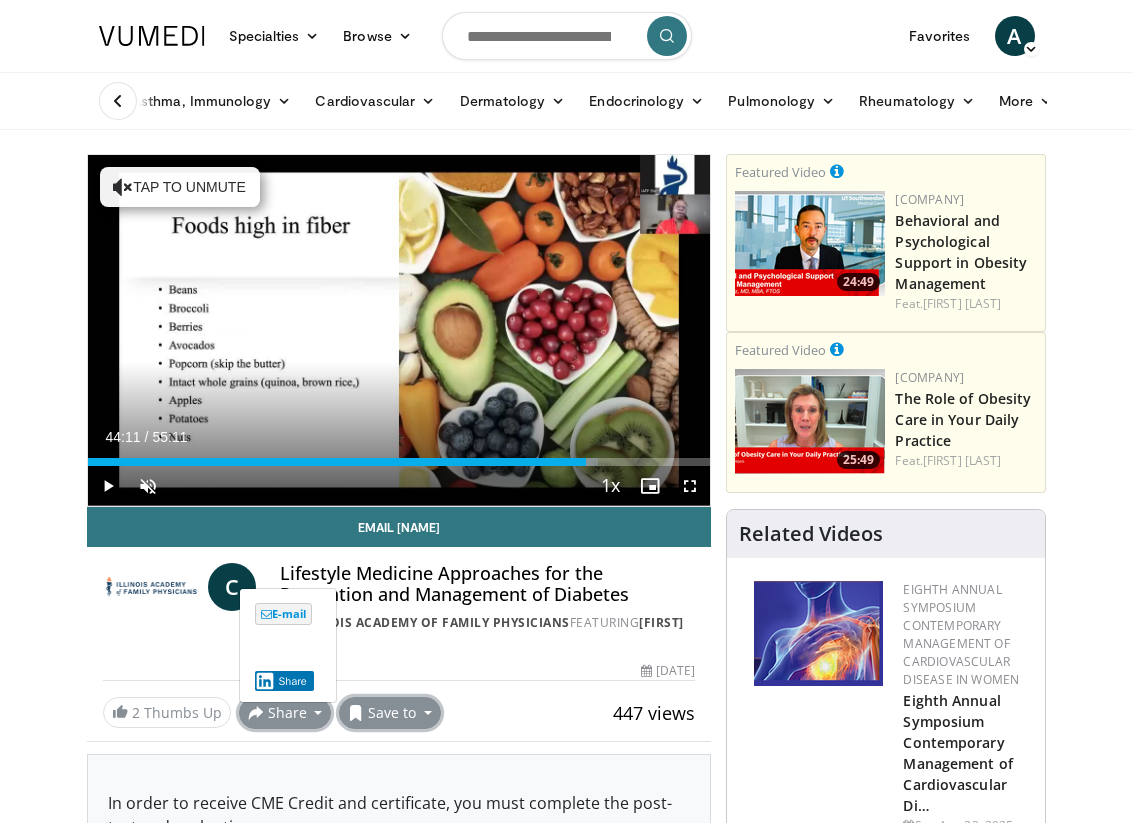 click on "Save to" at bounding box center (390, 713) 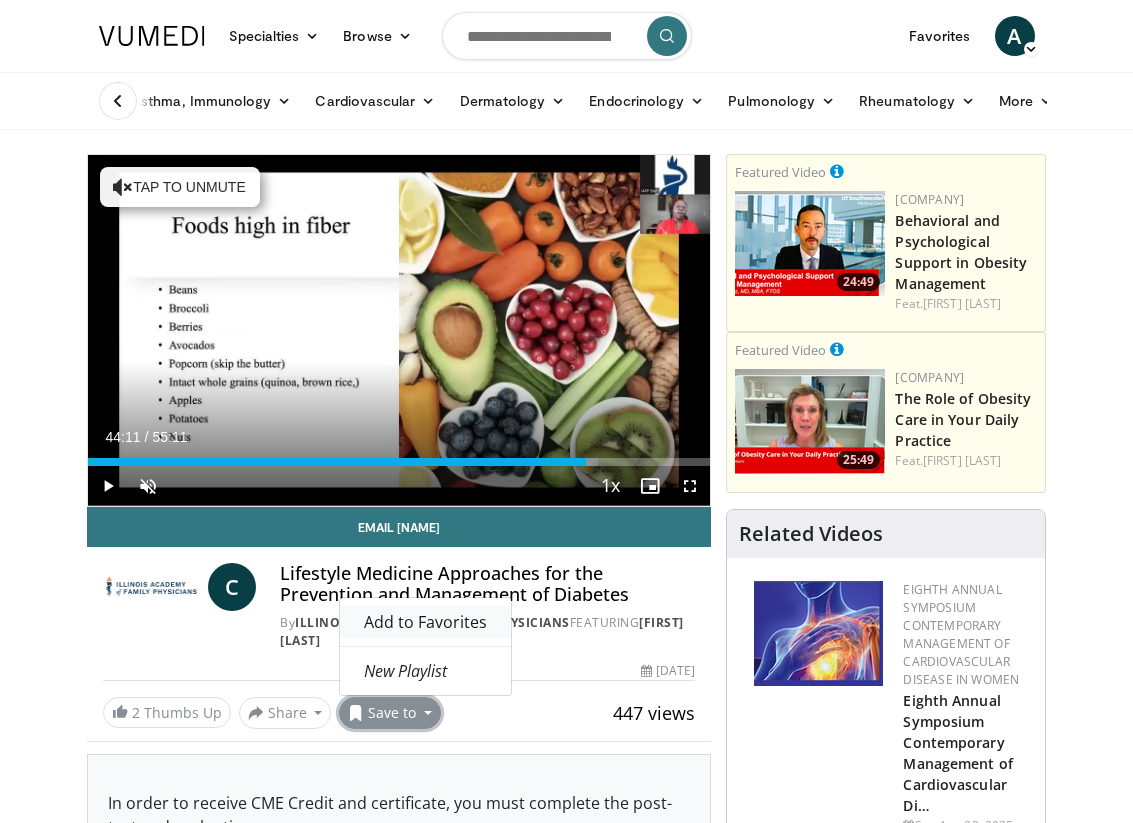 click on "Add to Favorites" at bounding box center [425, 622] 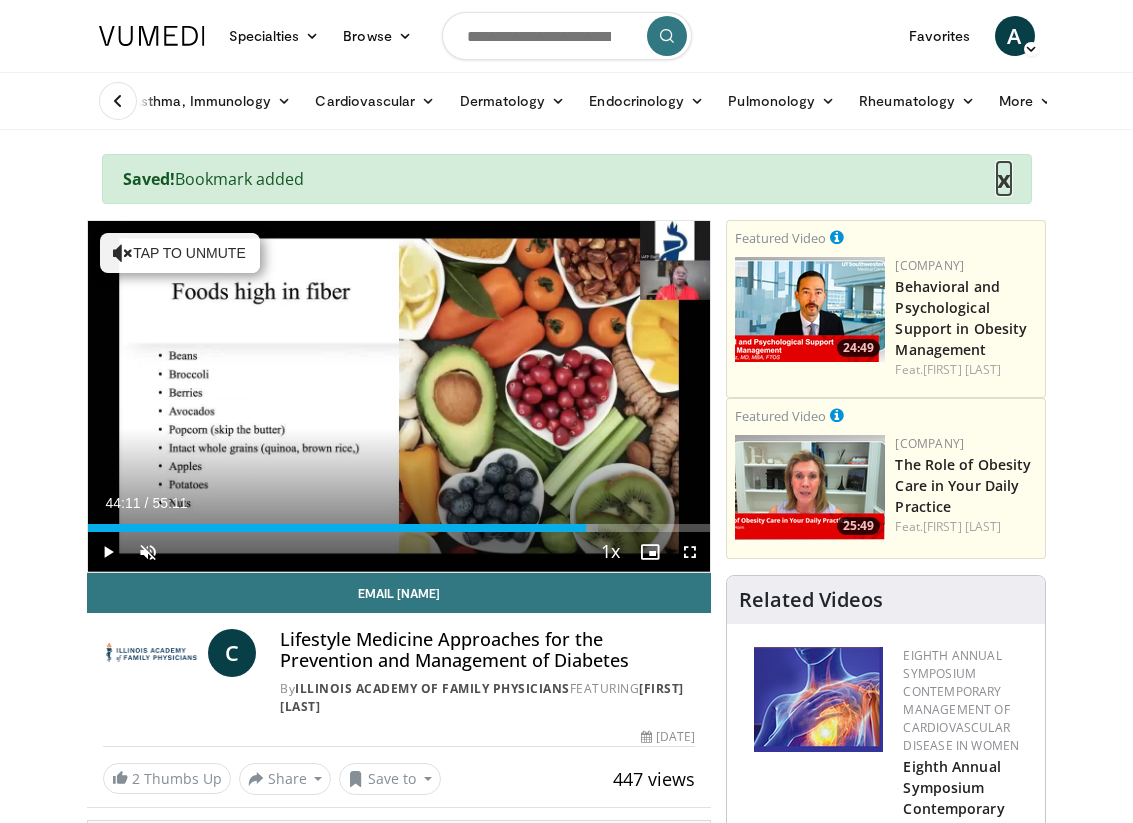 click on "x" at bounding box center (1004, 179) 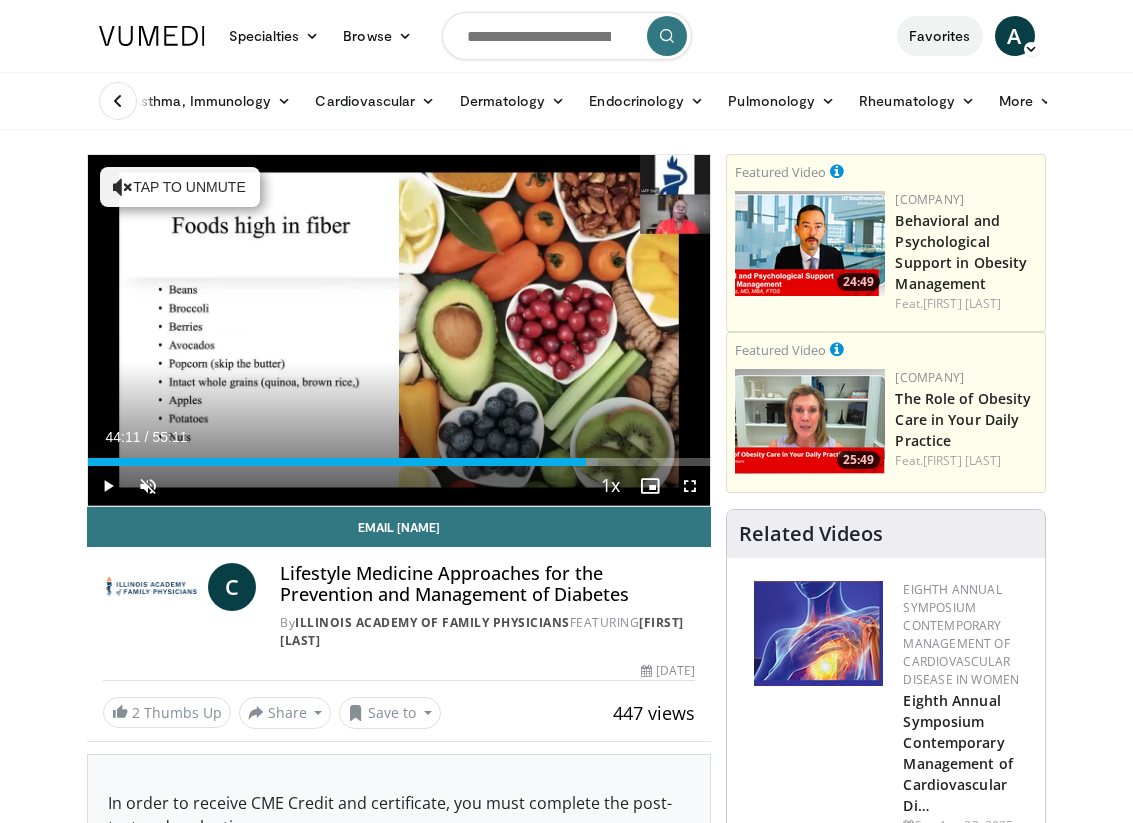 click on "Favorites" at bounding box center (940, 36) 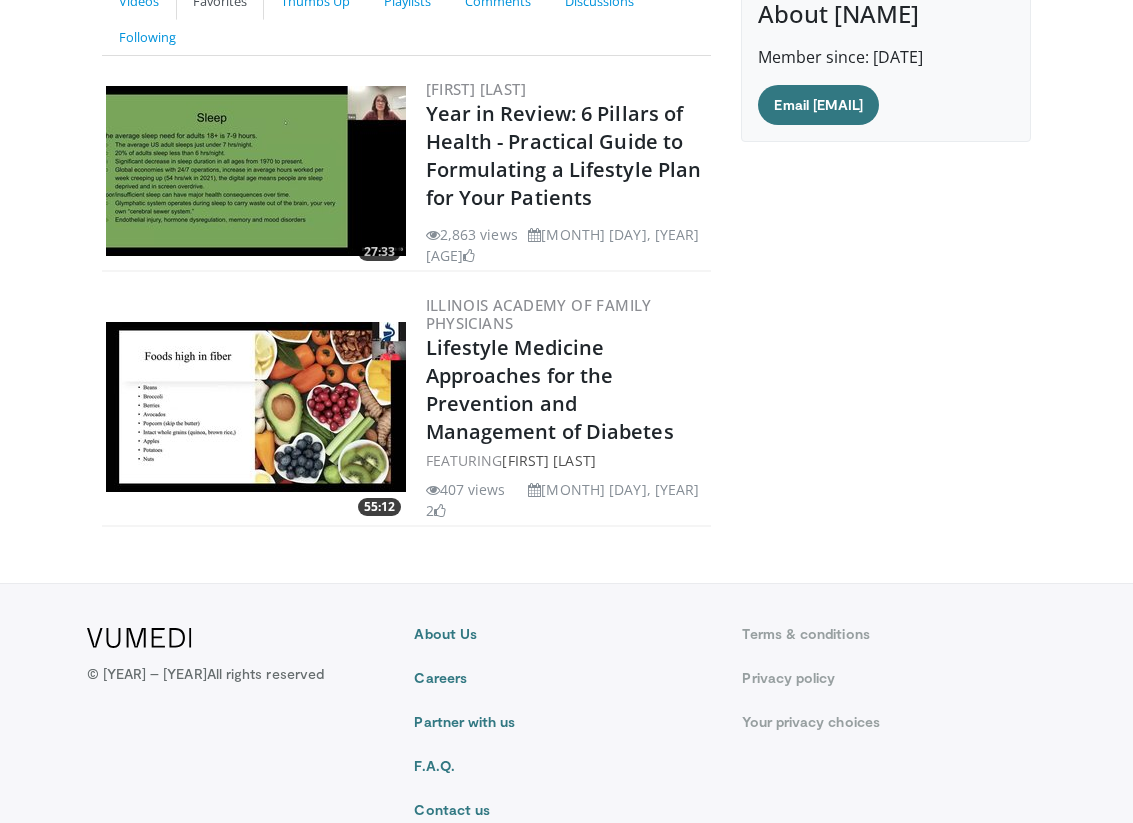 scroll, scrollTop: 0, scrollLeft: 0, axis: both 